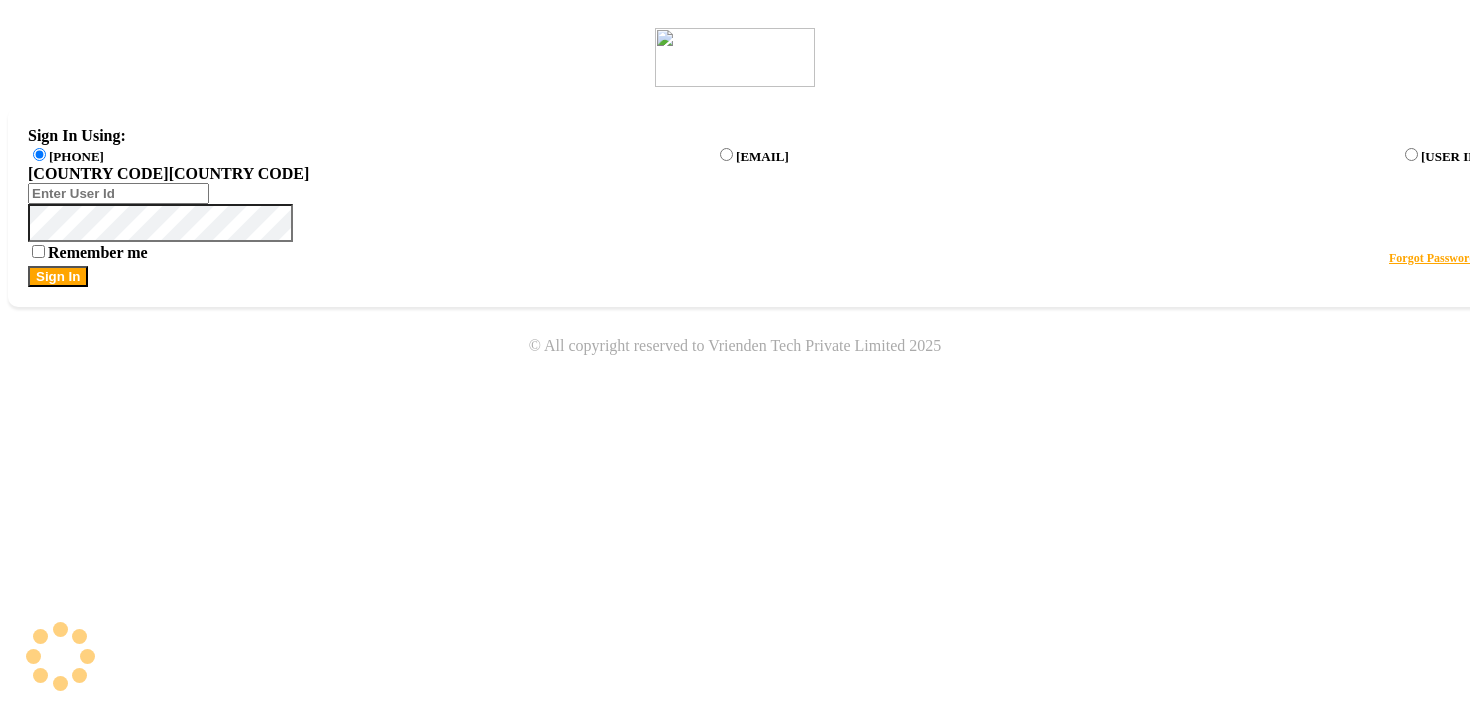 scroll, scrollTop: 0, scrollLeft: 0, axis: both 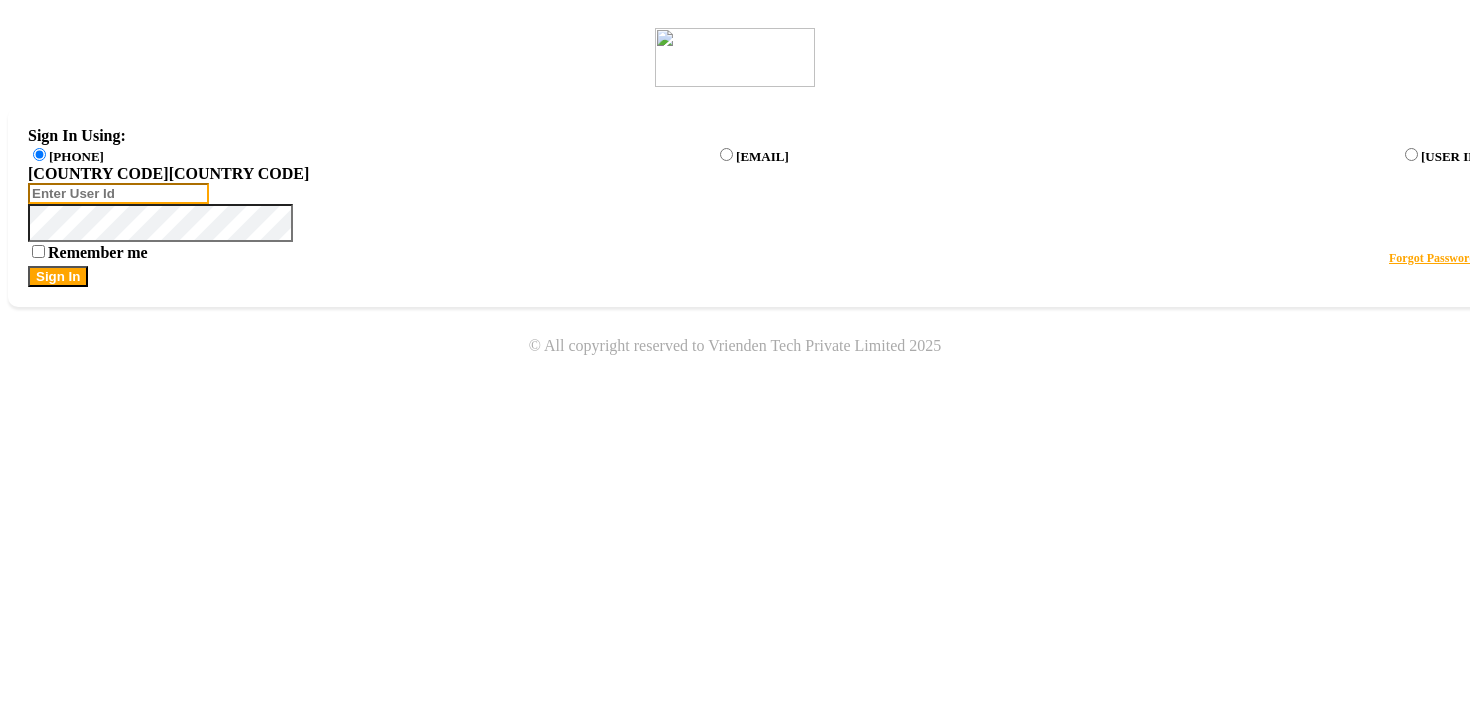 type on "[PHONE]" 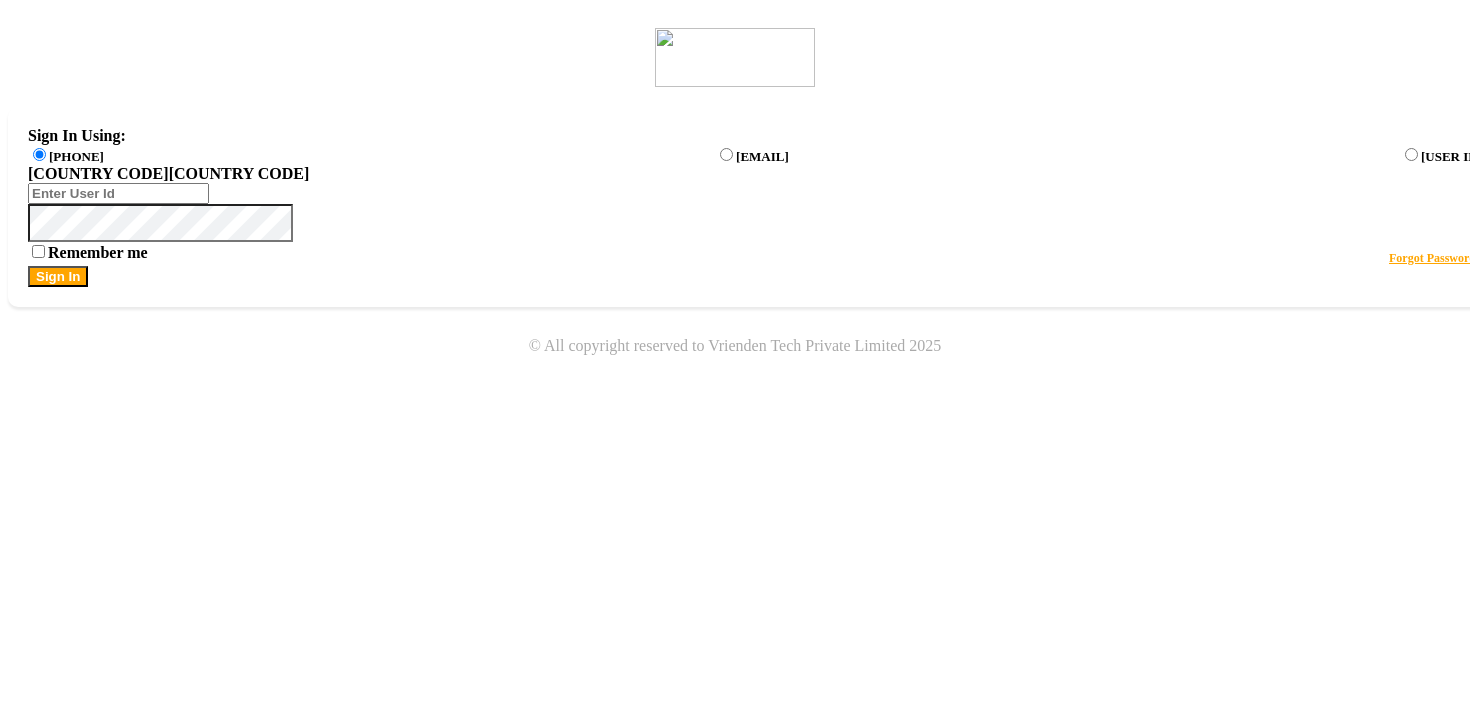 click on "Sign In" at bounding box center (58, 276) 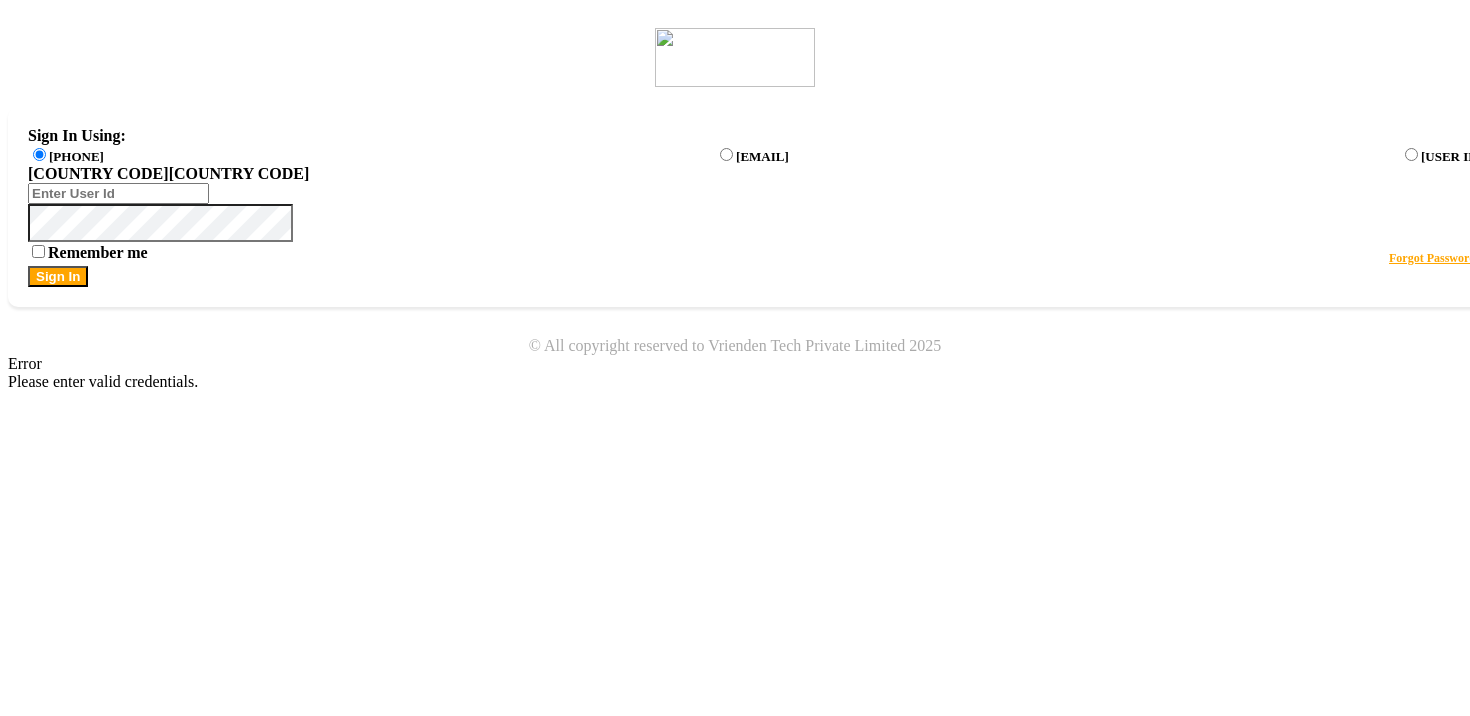 click on "Sign In" at bounding box center [58, 276] 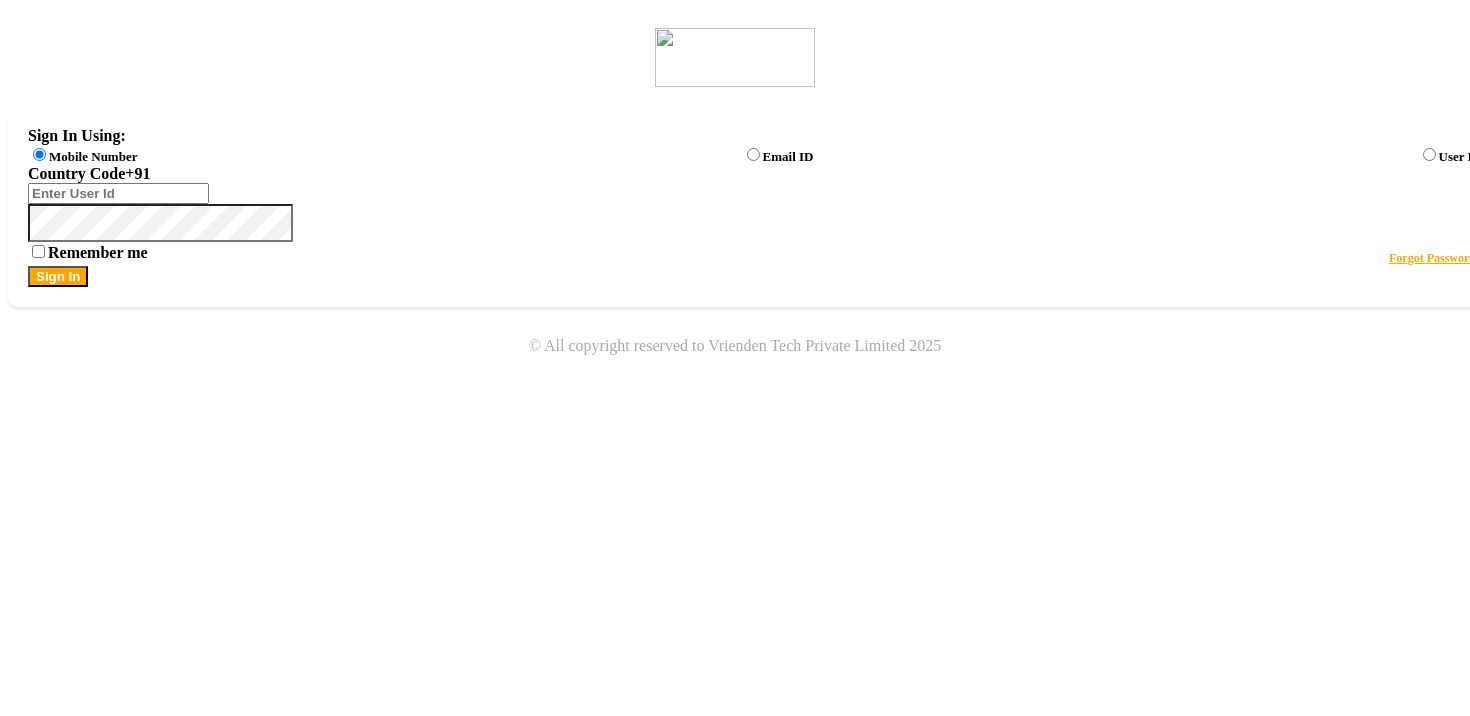 scroll, scrollTop: 0, scrollLeft: 0, axis: both 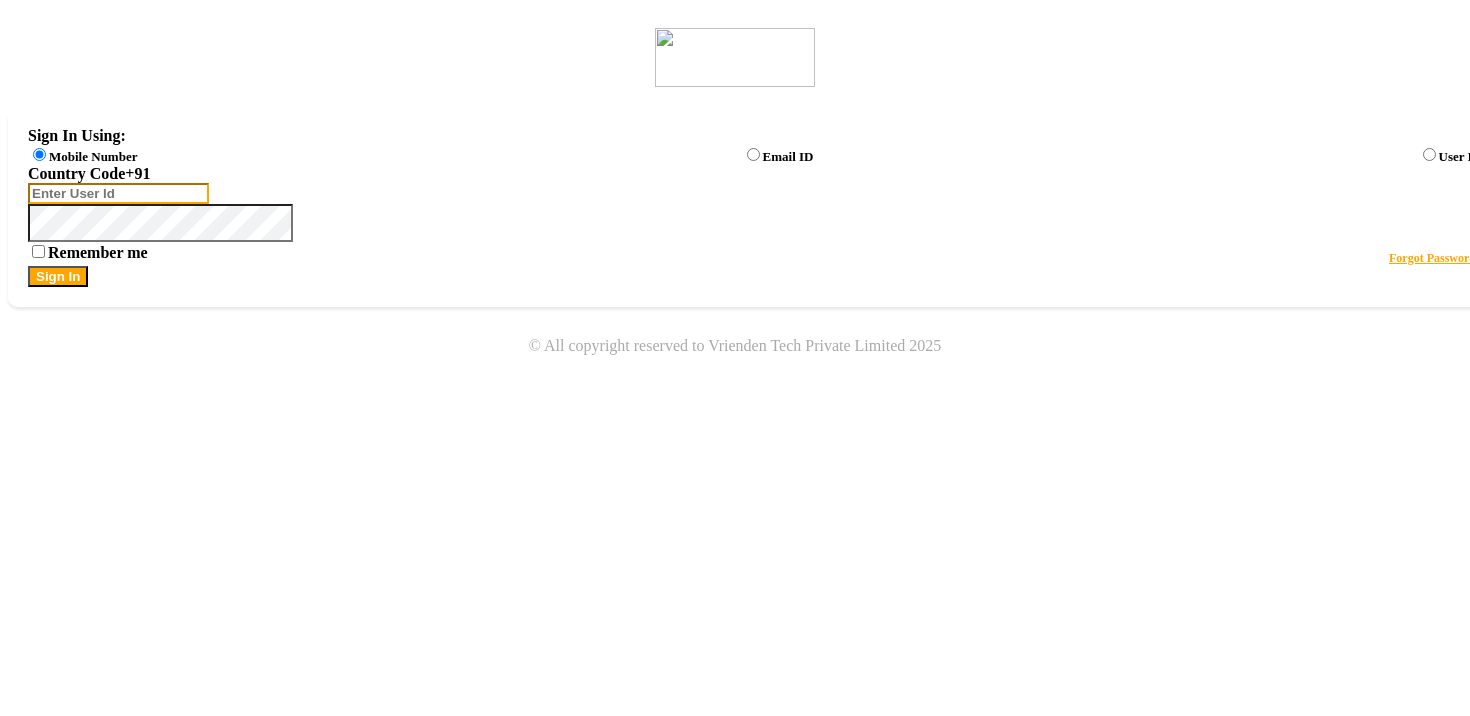 type on "[PHONE]" 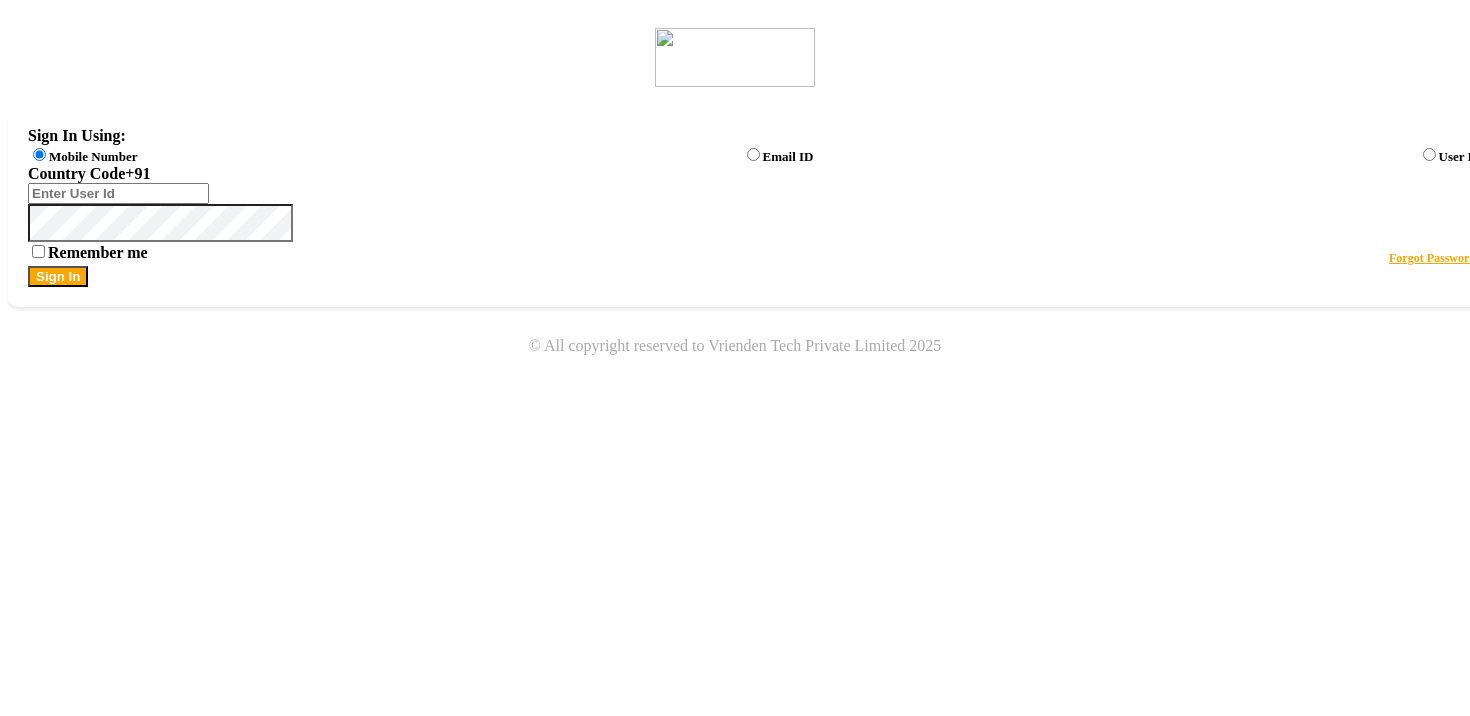 click on "Sign In" at bounding box center (58, 276) 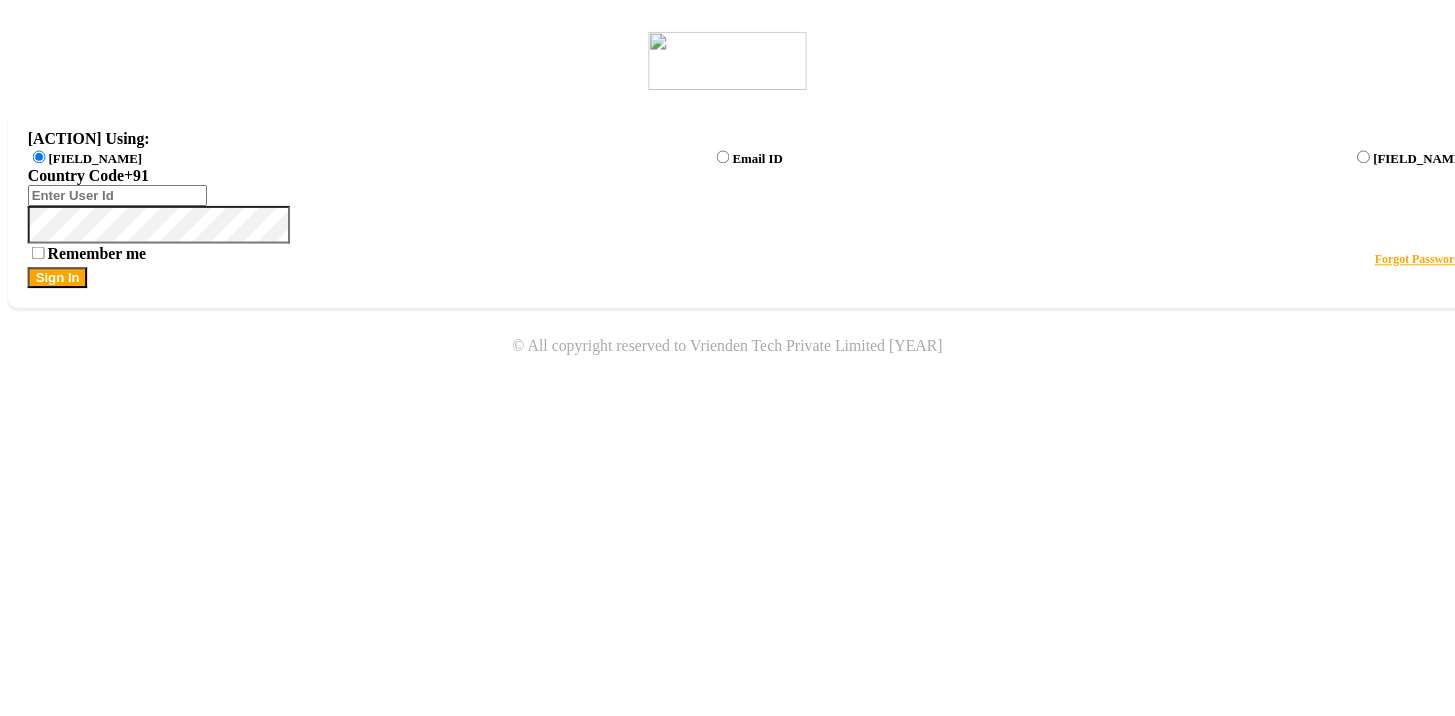 scroll, scrollTop: 0, scrollLeft: 0, axis: both 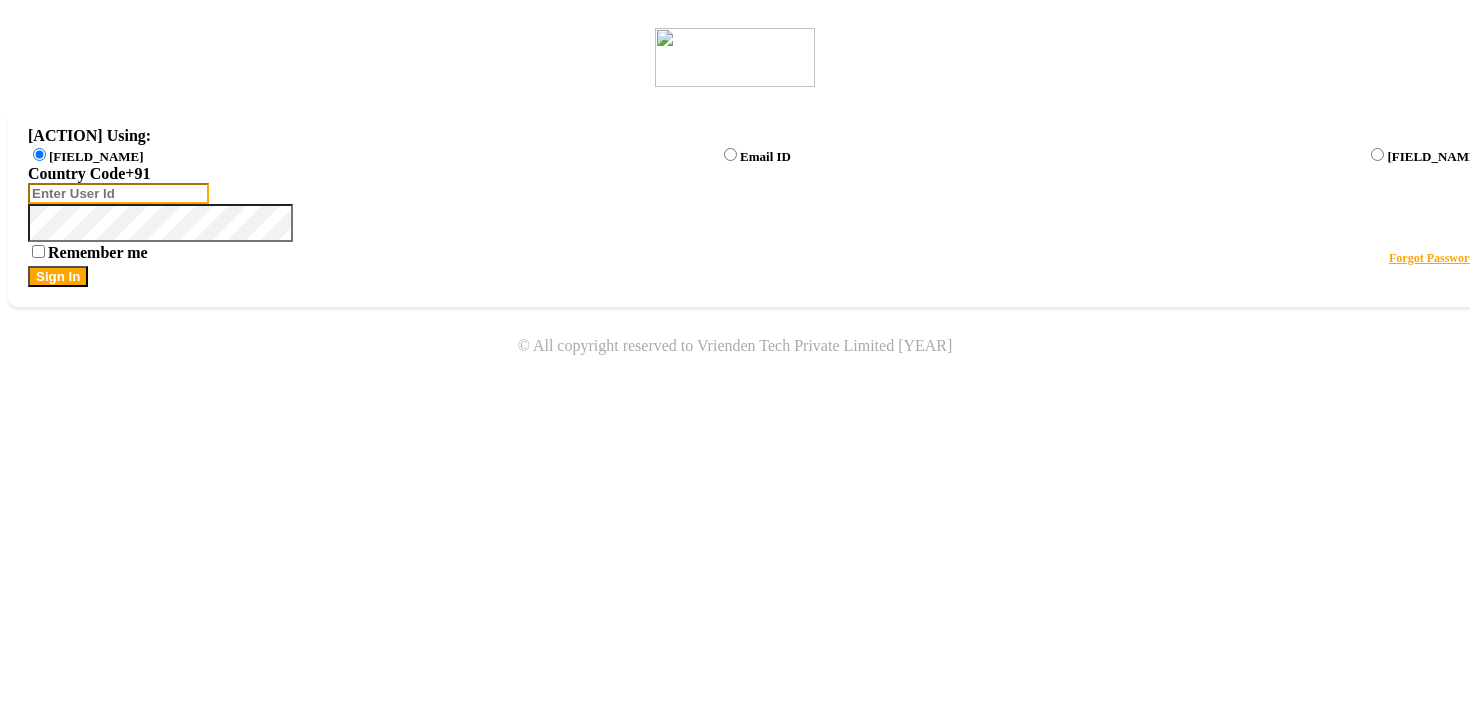 type on "+91 [PHONE]" 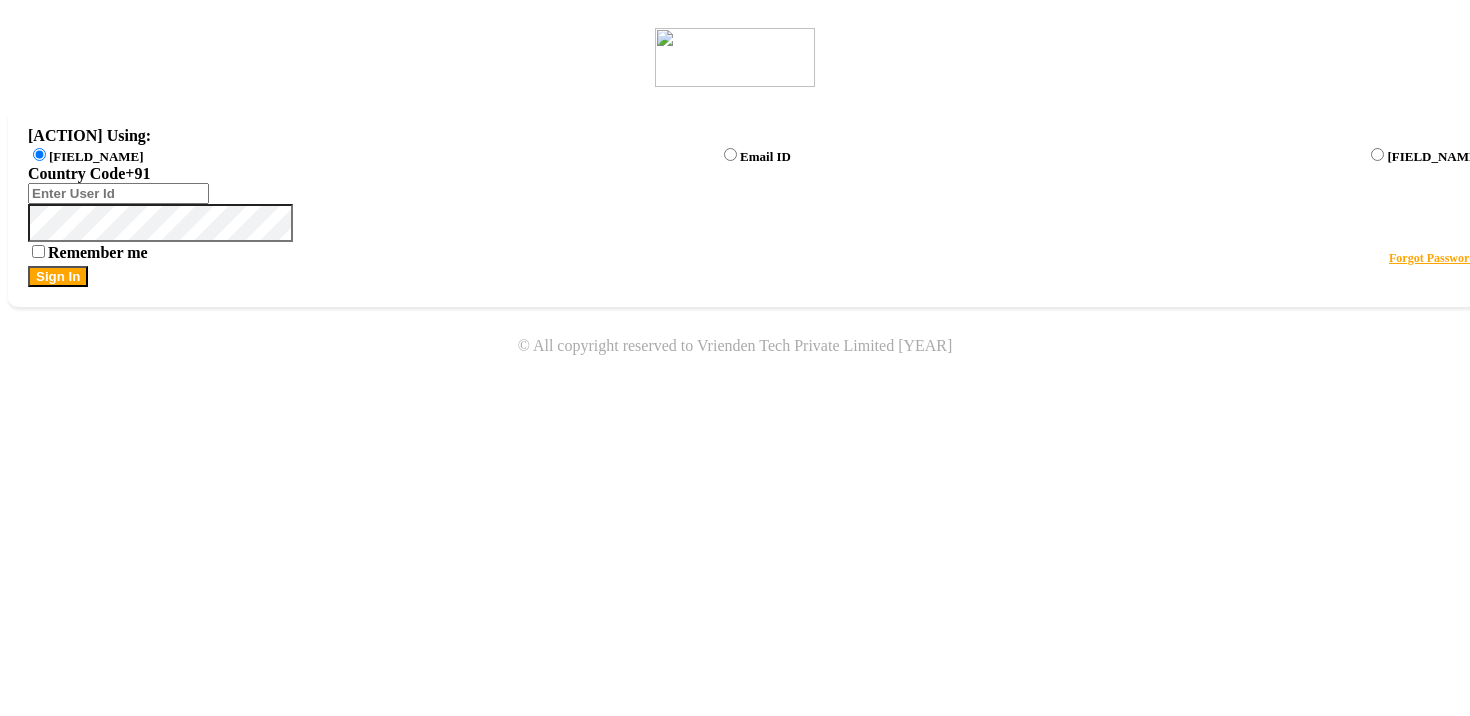 click on "Sign In" at bounding box center [58, 276] 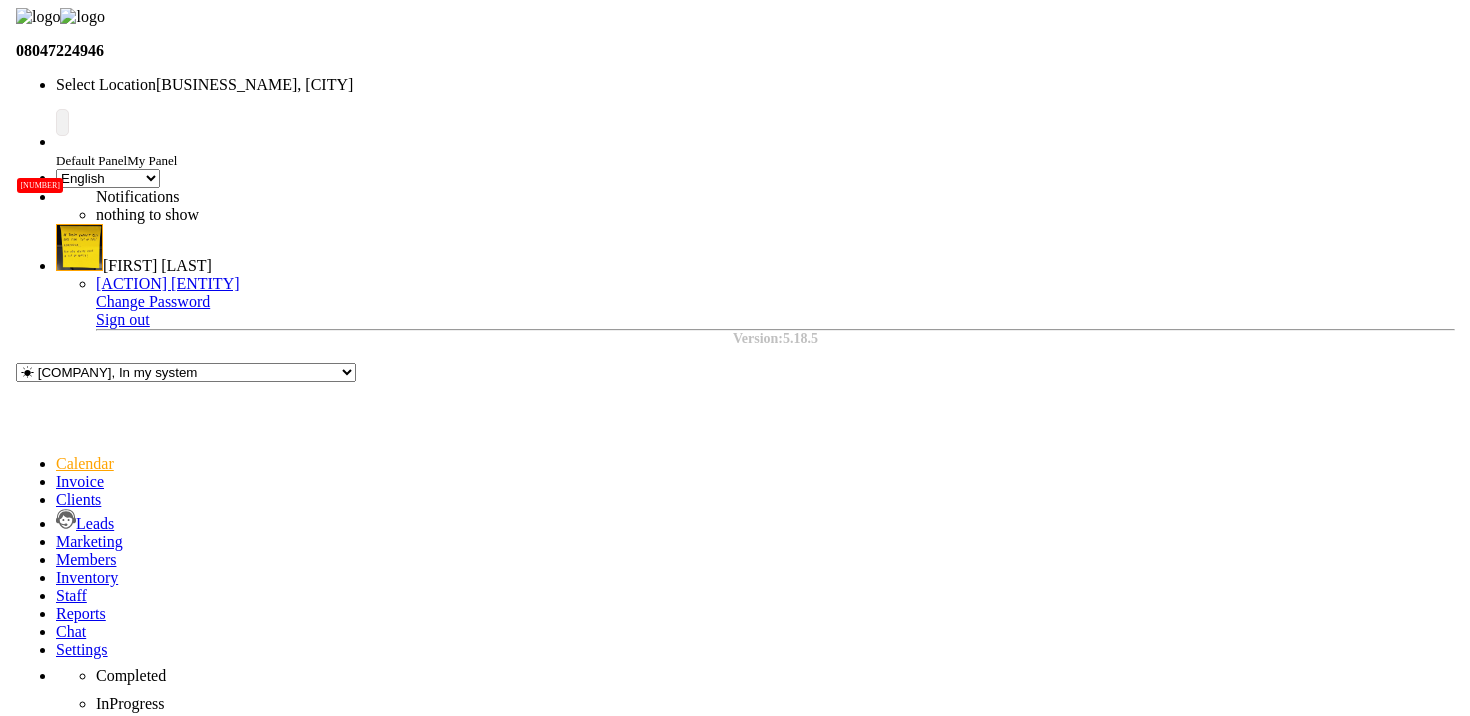 scroll, scrollTop: 0, scrollLeft: 0, axis: both 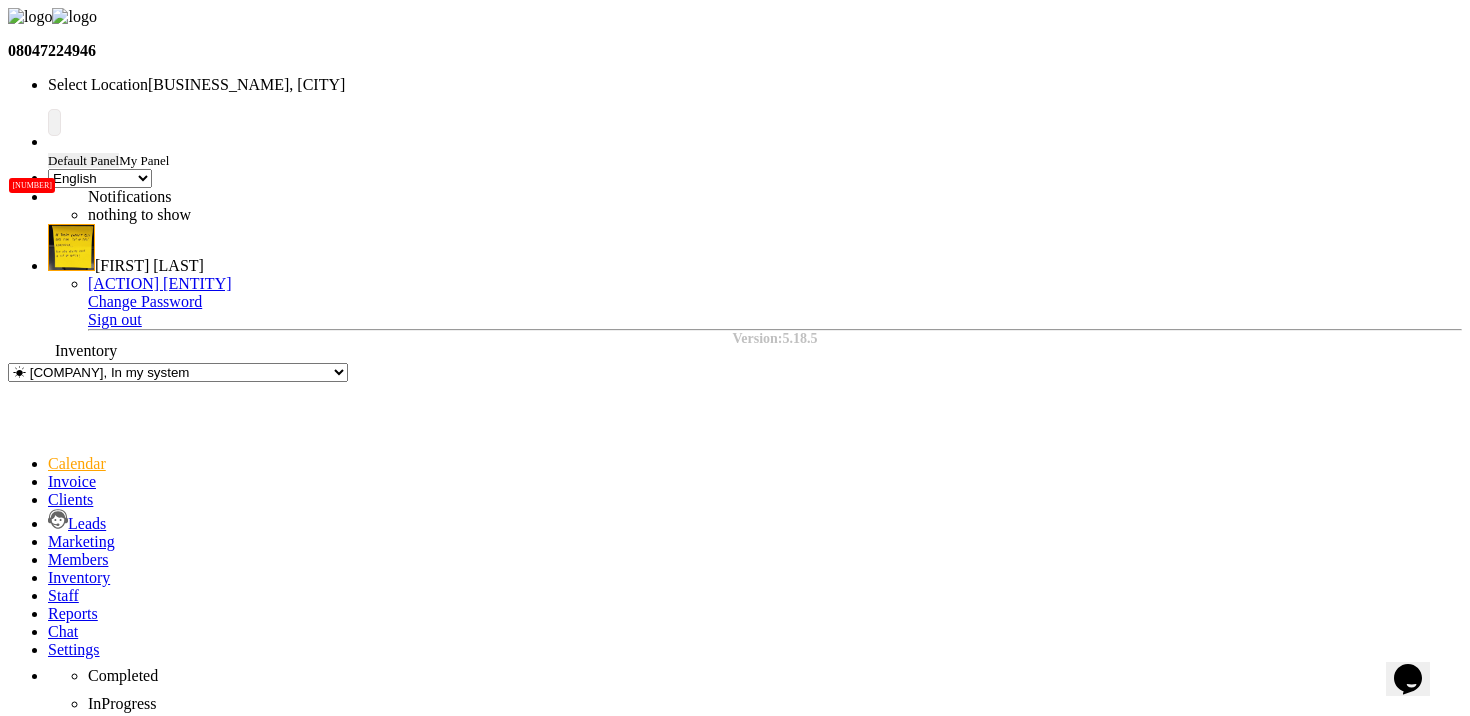 click at bounding box center [48, 577] 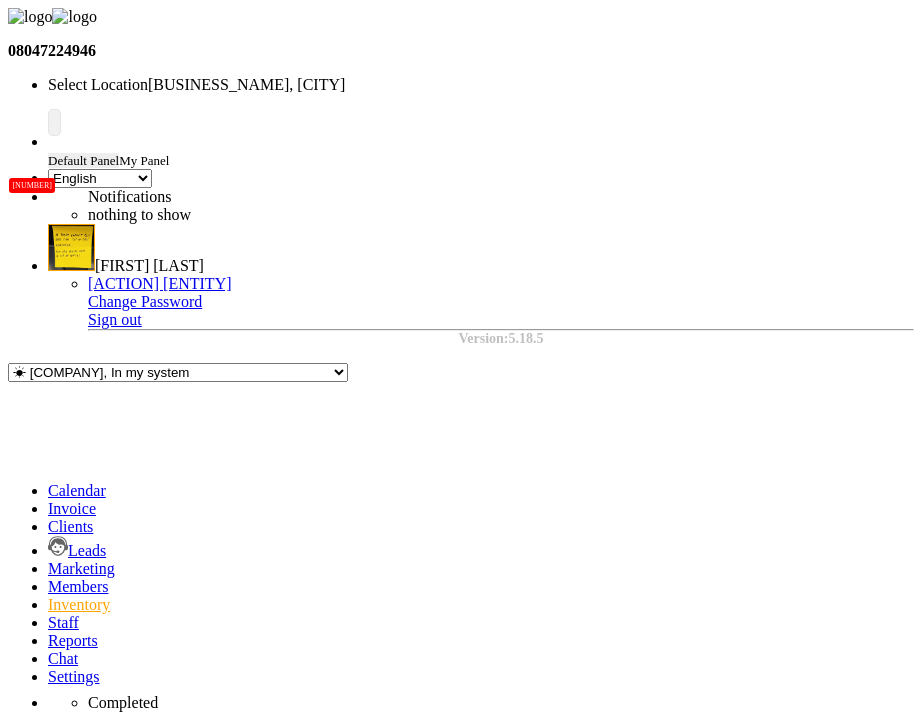 click on "ORDERS" at bounding box center (39, 1040) 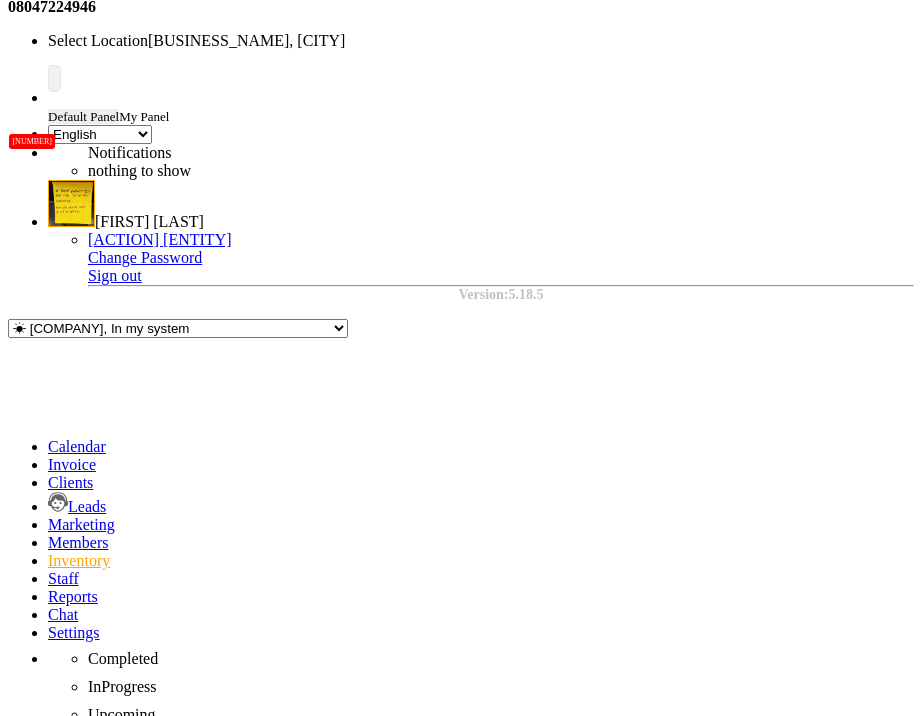 scroll, scrollTop: 0, scrollLeft: 0, axis: both 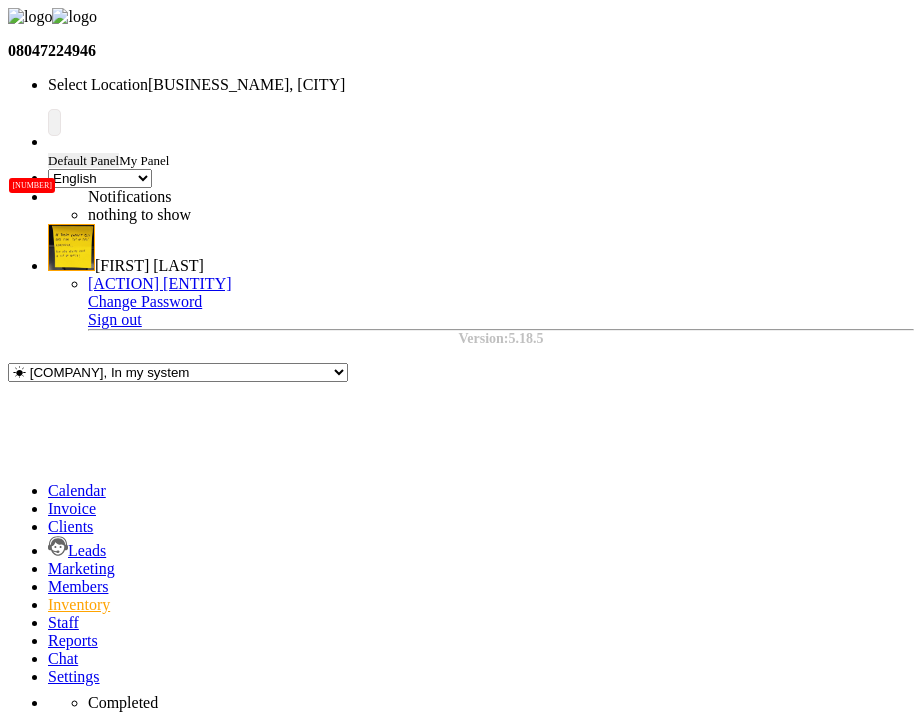 click on "Orders" at bounding box center [42, 1014] 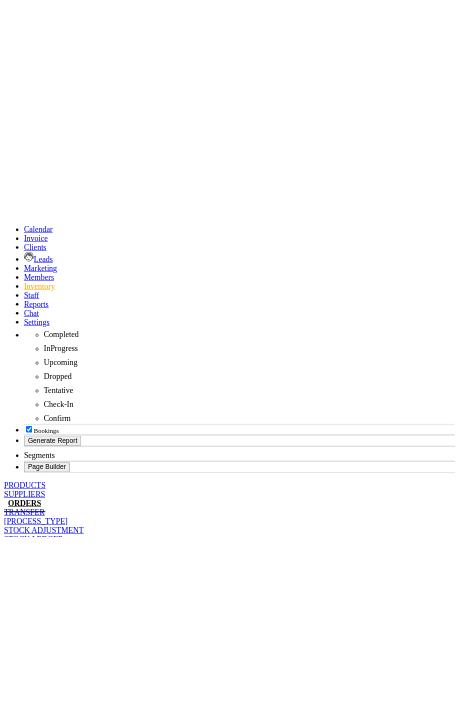 scroll, scrollTop: 0, scrollLeft: 0, axis: both 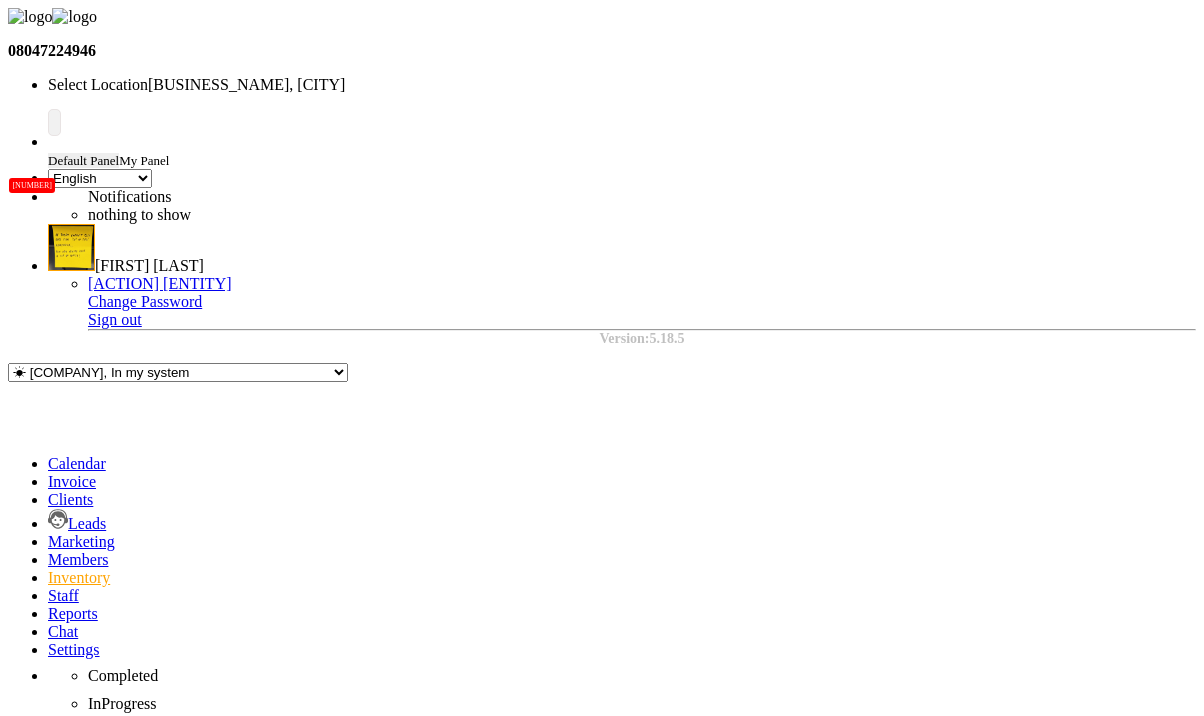click on "[MONTH] [DAY], [YEAR]" at bounding box center (71, 1447) 